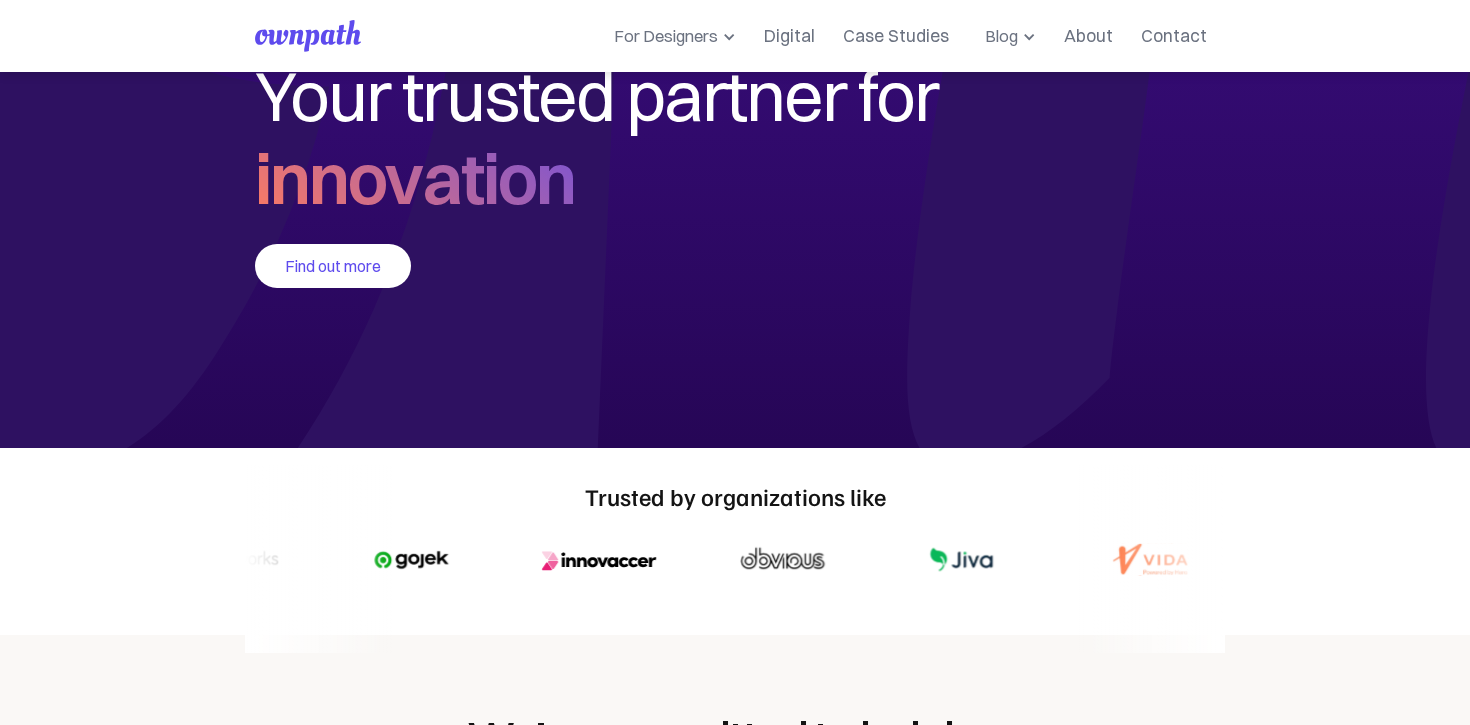 scroll, scrollTop: 0, scrollLeft: 0, axis: both 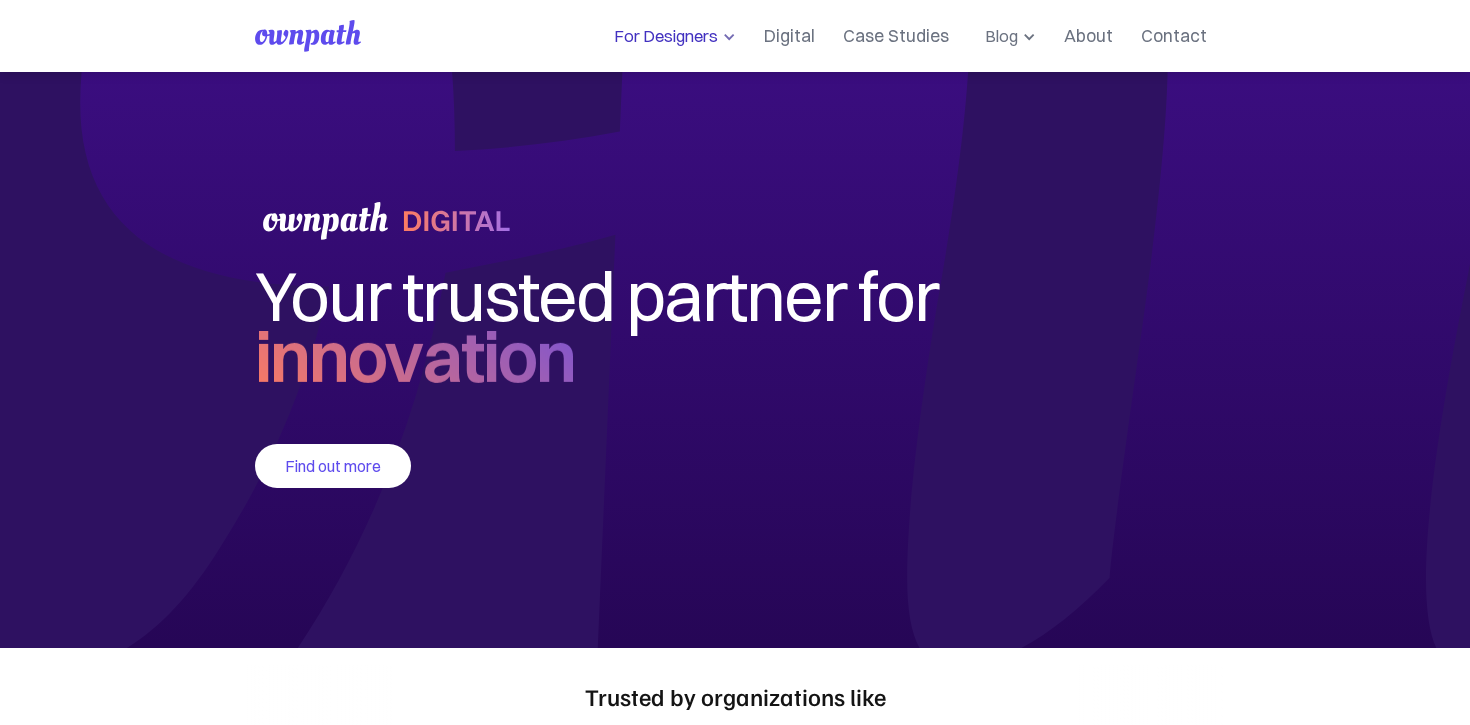 click on "For Designers" at bounding box center (662, 36) 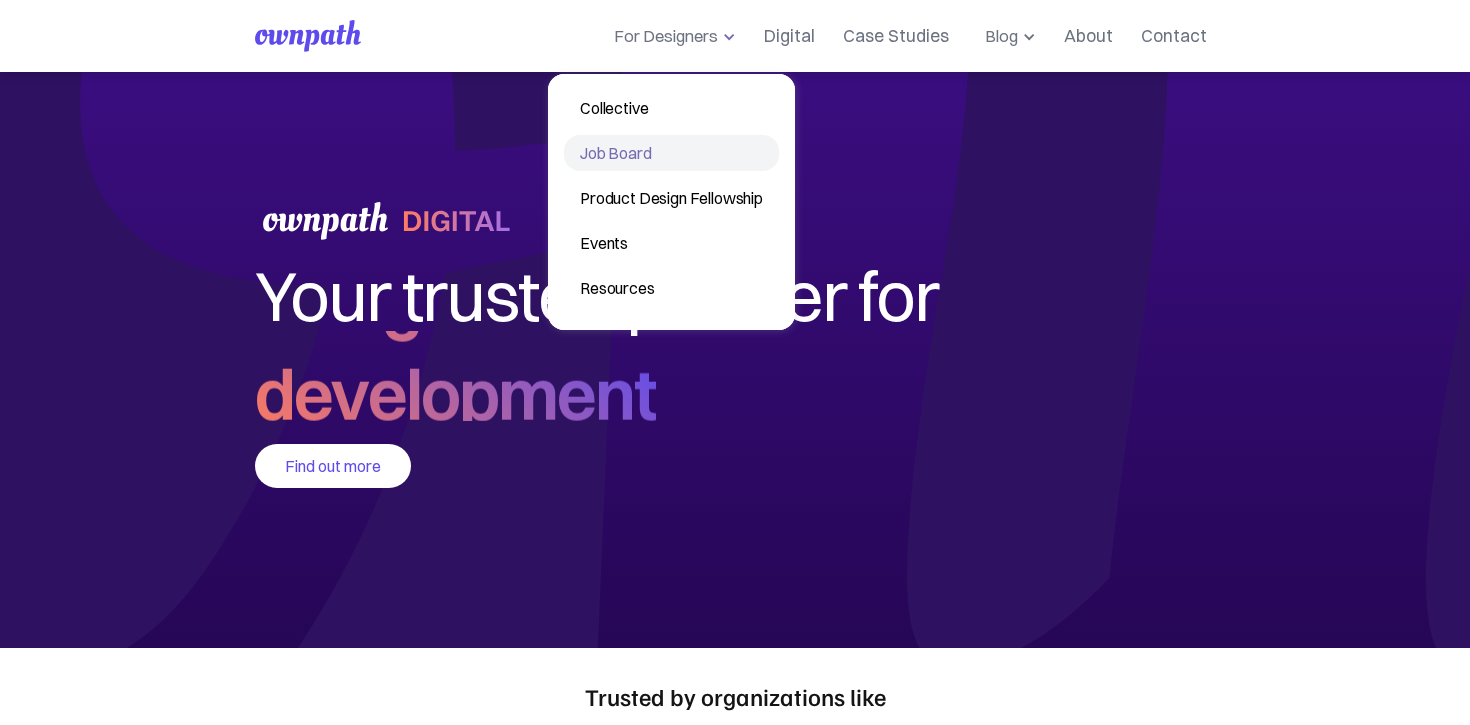 click on "Job Board" at bounding box center [671, 153] 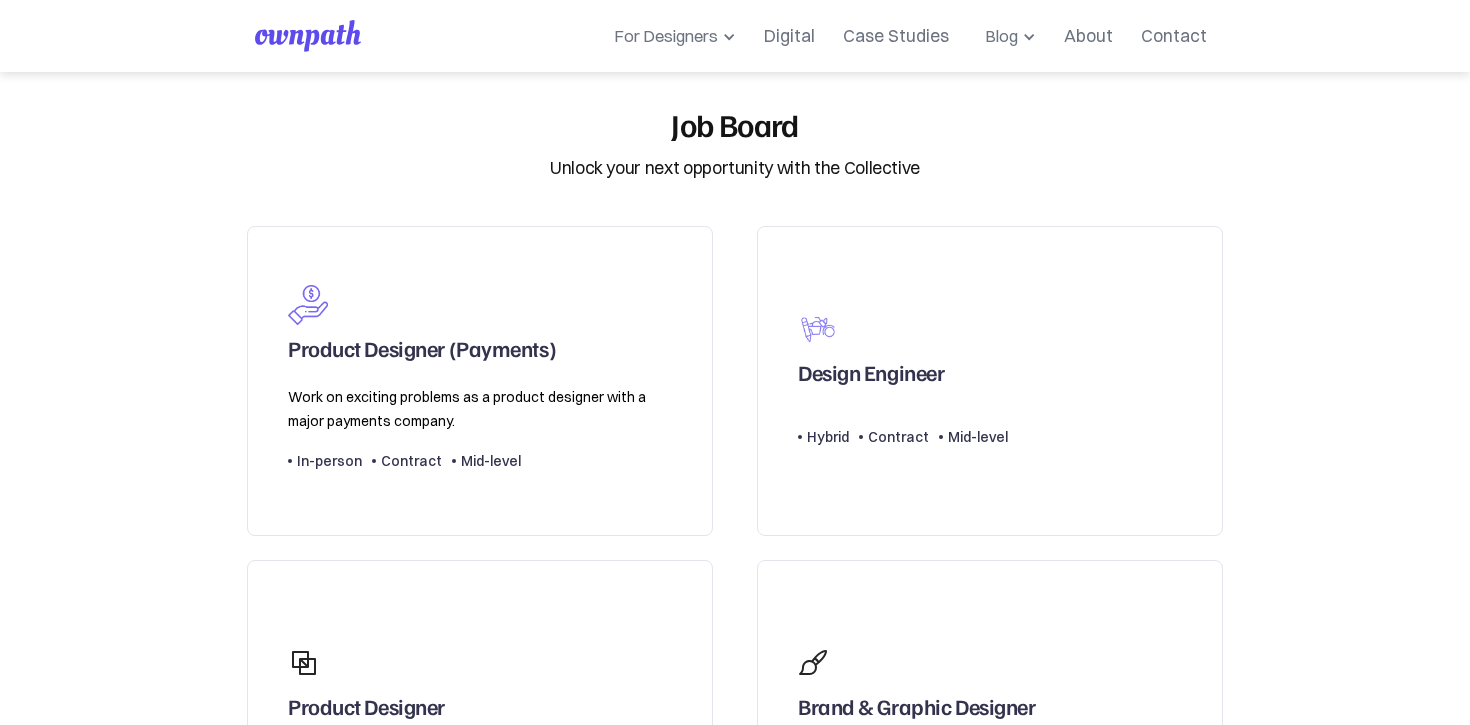 scroll, scrollTop: 0, scrollLeft: 0, axis: both 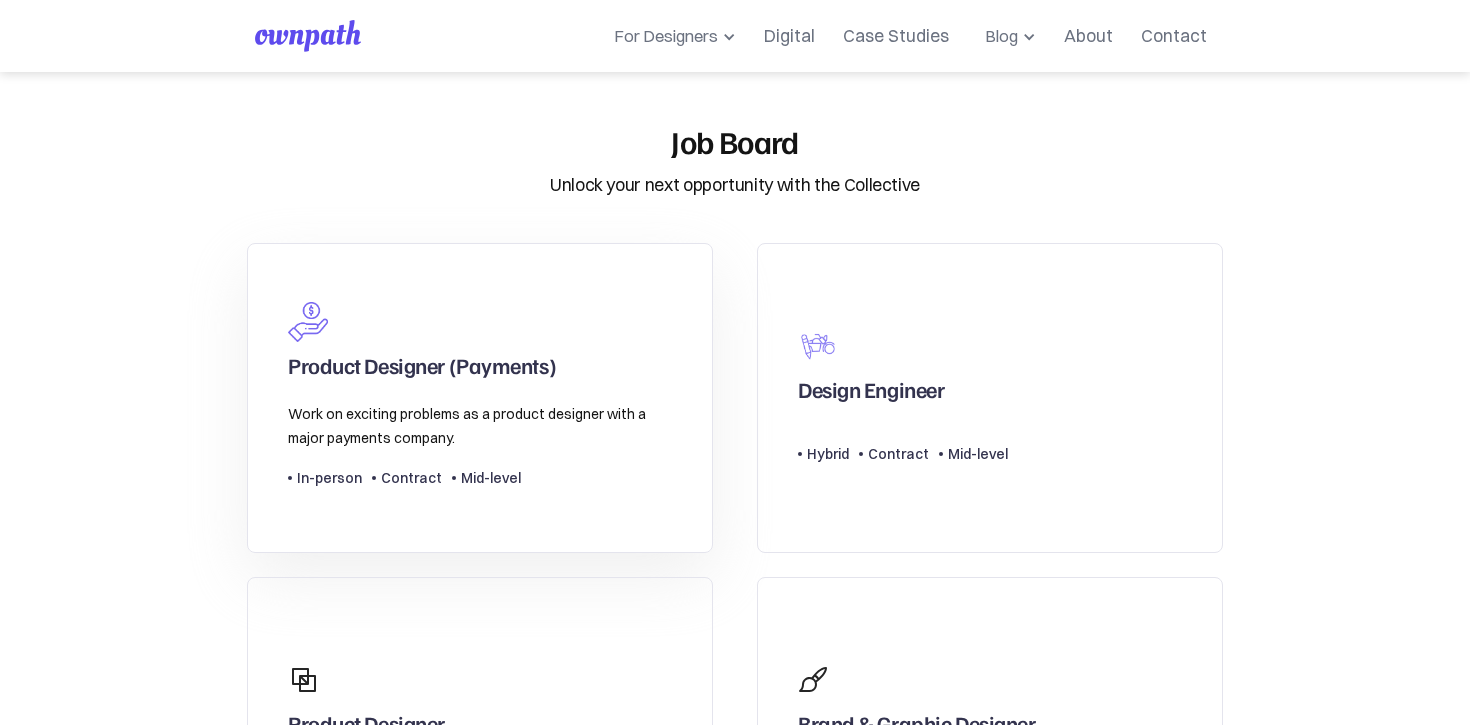 click on "Work on exciting problems as a product designer with a major payments company. Type Level In-person Contract Mid-level" at bounding box center [480, 446] 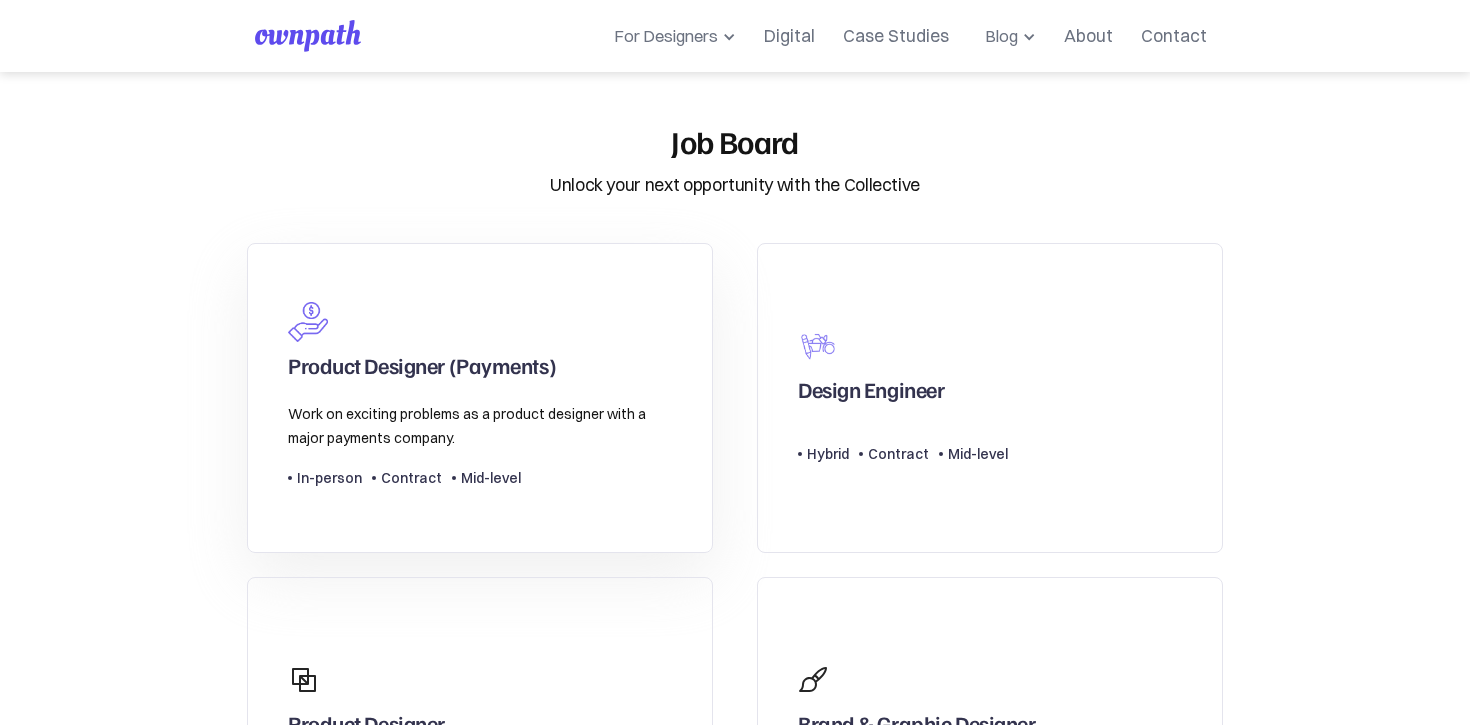 click on "Product Designer (Payments)" at bounding box center (422, 370) 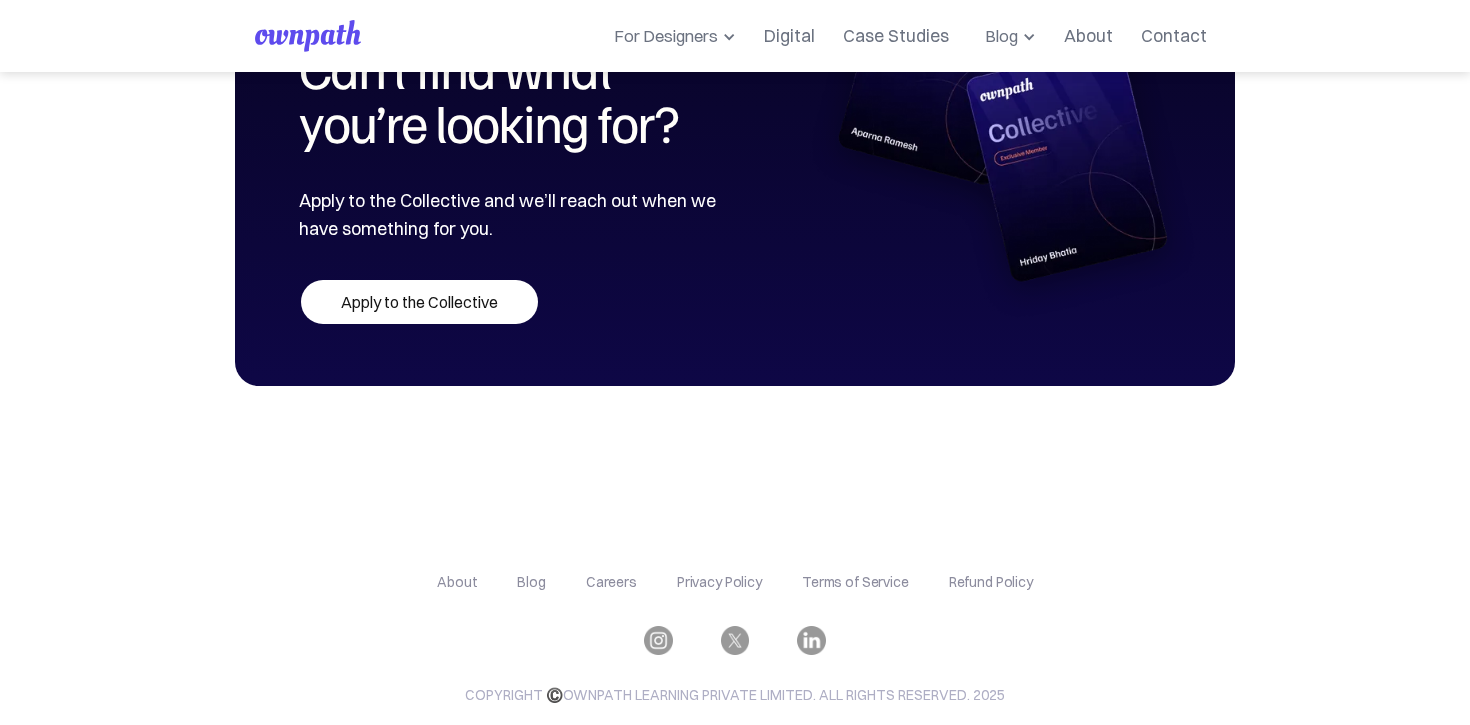 scroll, scrollTop: 1353, scrollLeft: 0, axis: vertical 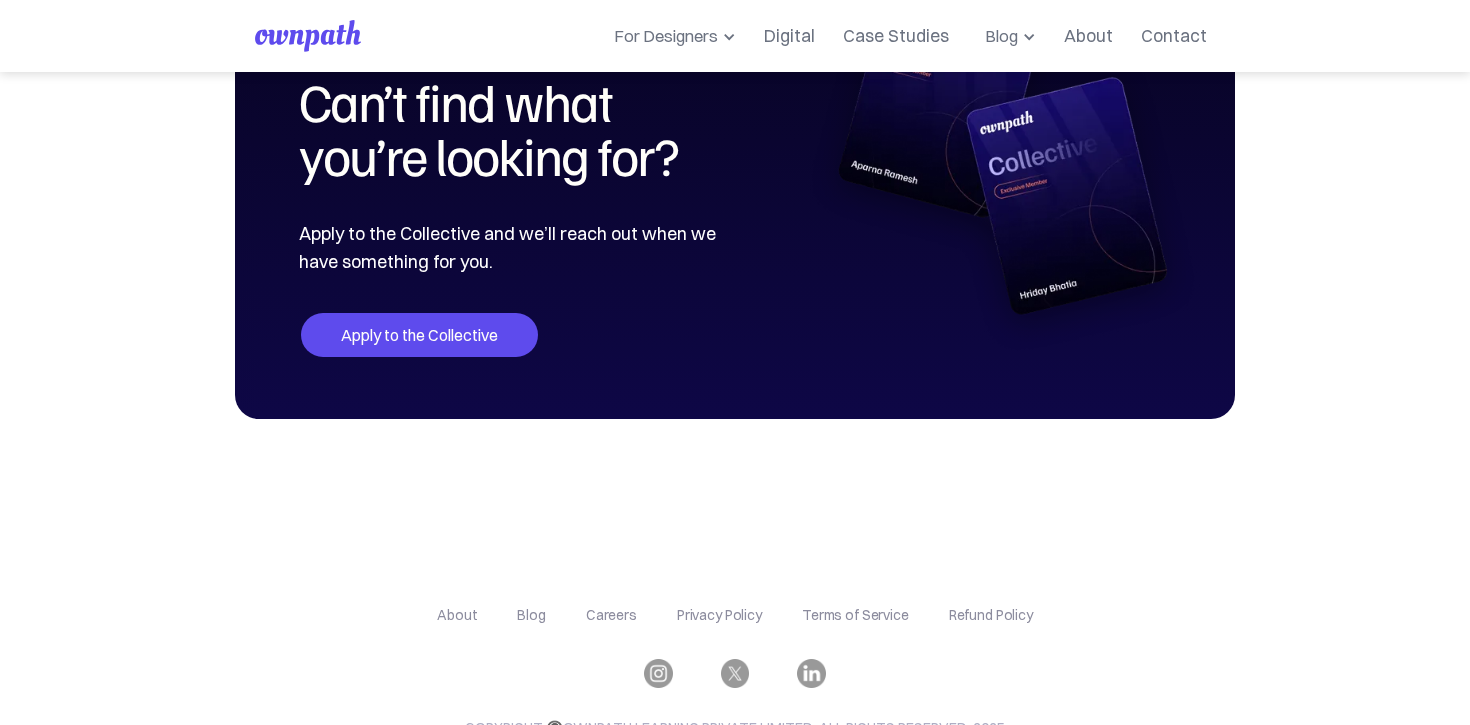 click on "Apply to the Collective" at bounding box center (419, 335) 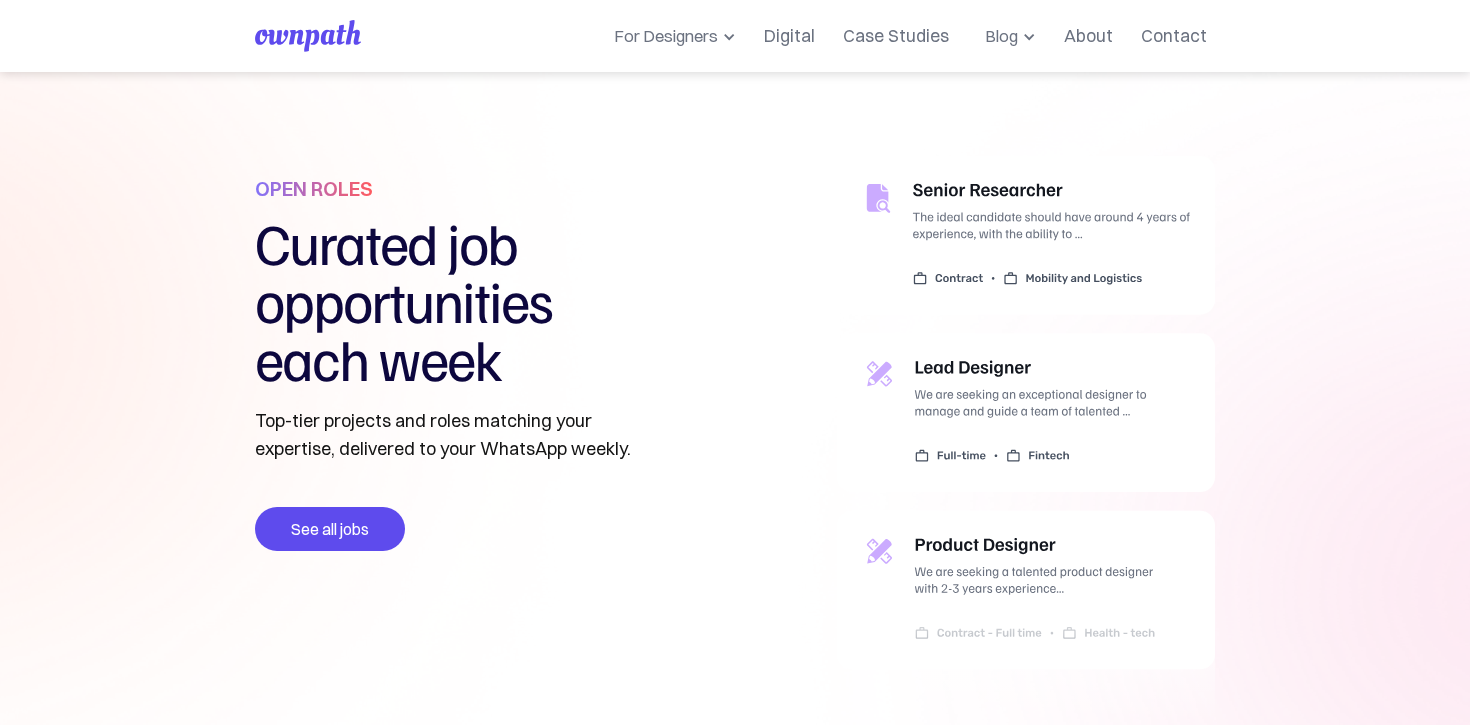 scroll, scrollTop: 562, scrollLeft: 0, axis: vertical 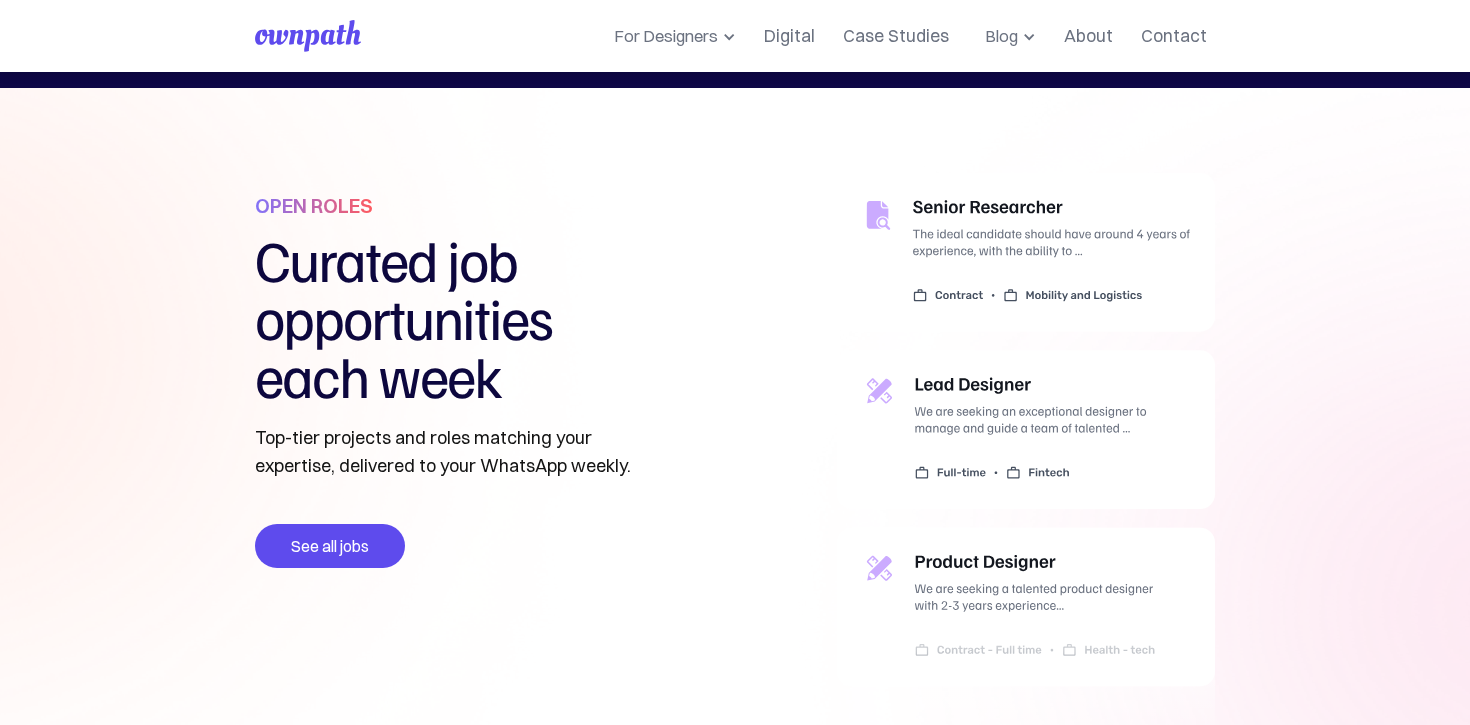 click at bounding box center (1026, 466) 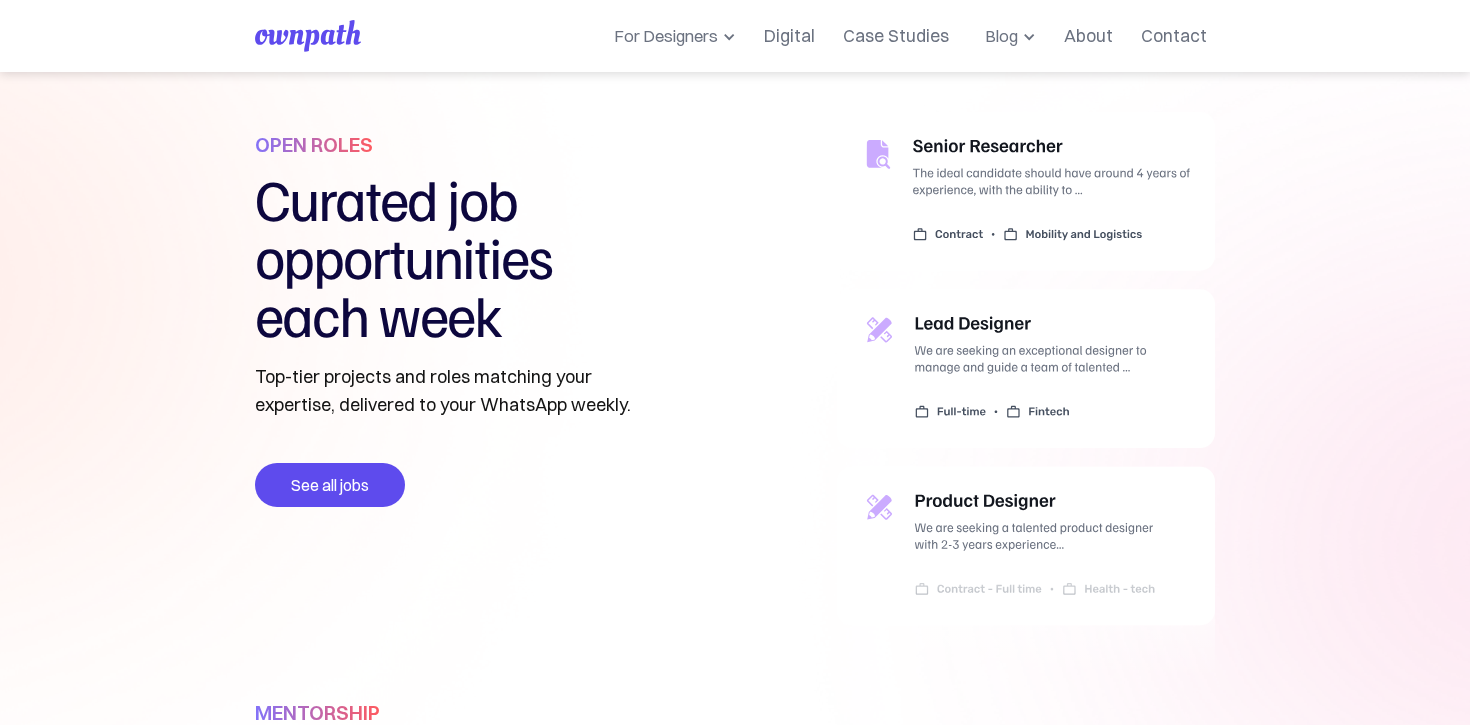 scroll, scrollTop: 632, scrollLeft: 0, axis: vertical 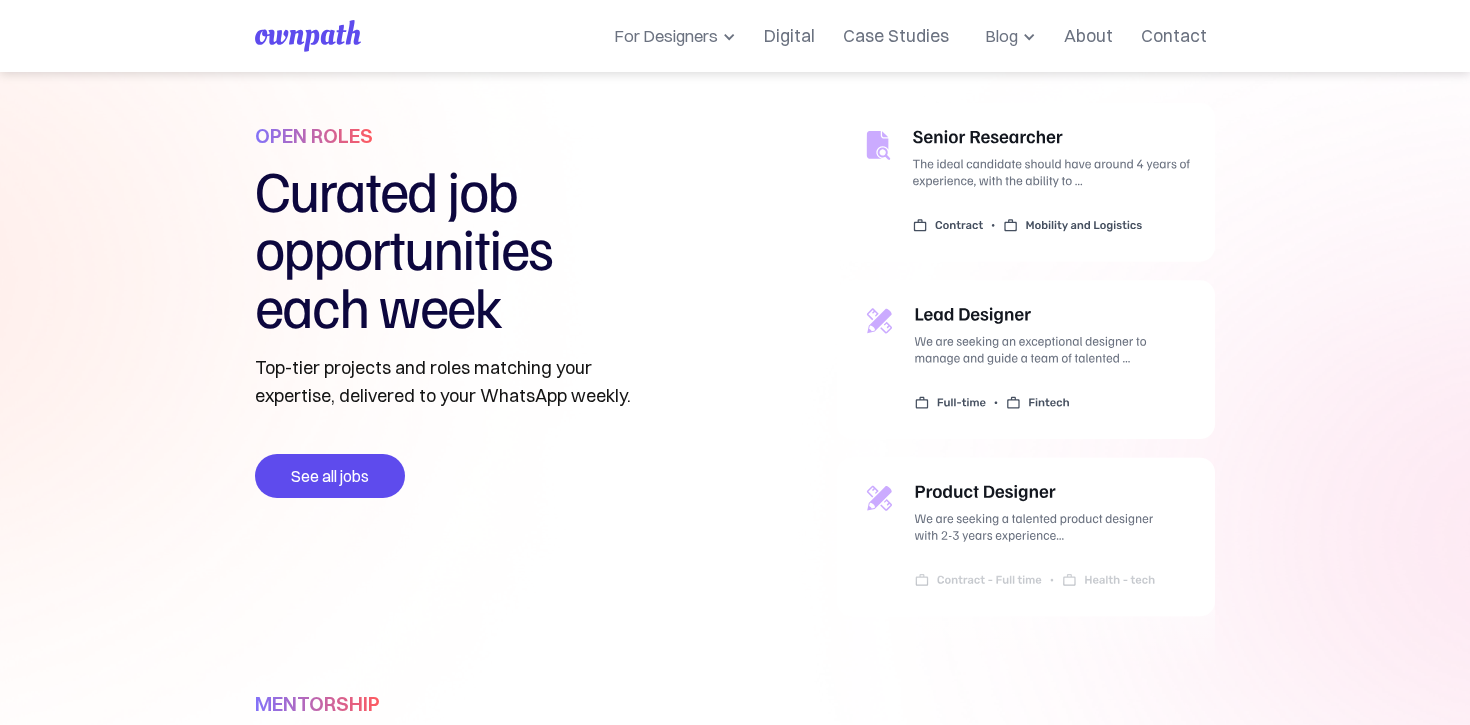 click at bounding box center [1026, 396] 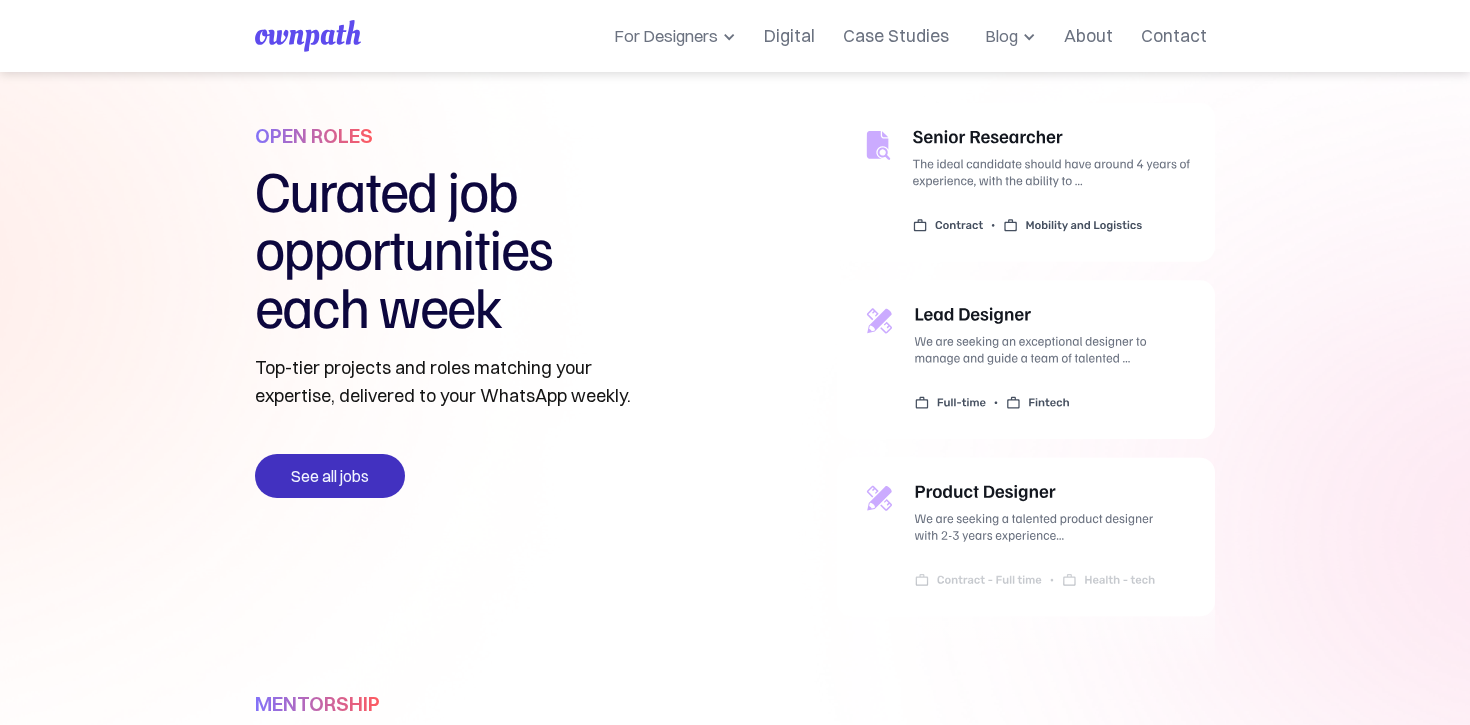 click on "See all jobs" at bounding box center [330, 476] 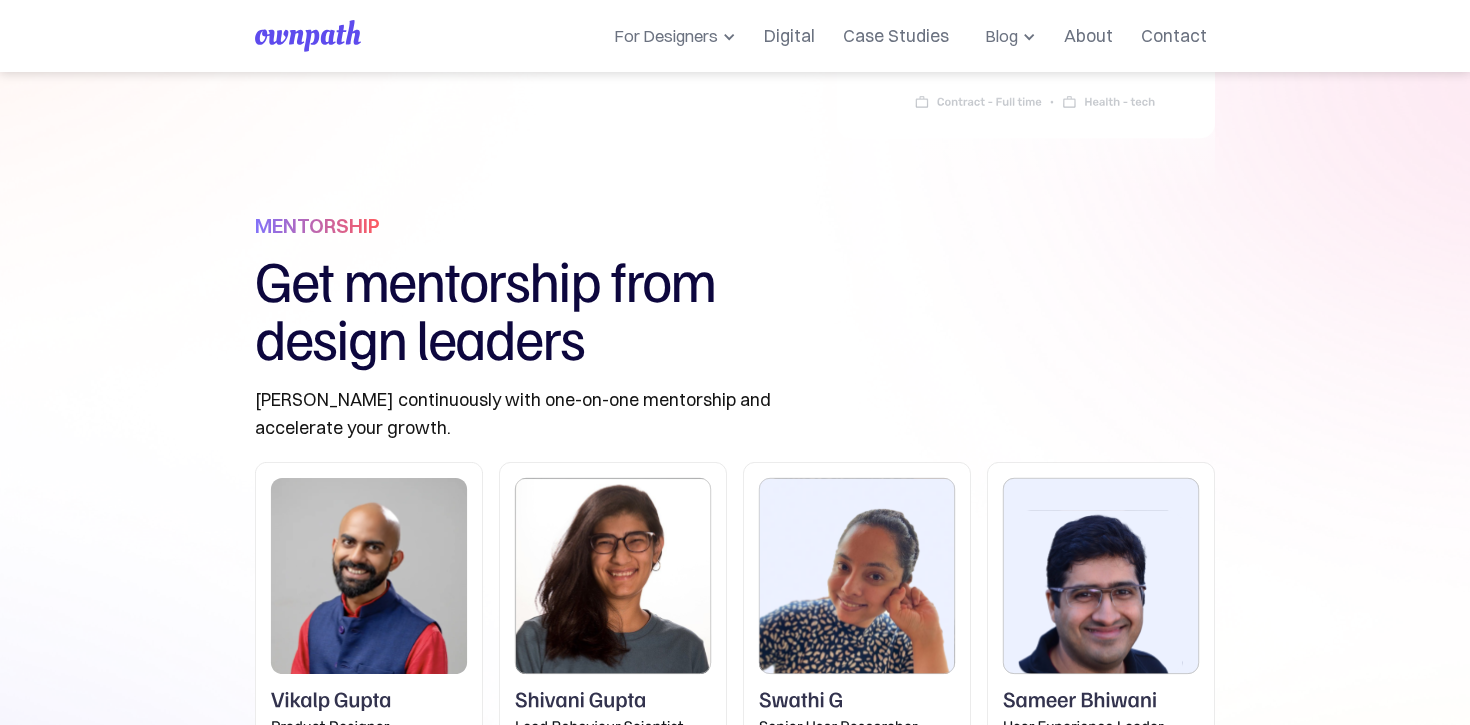 scroll, scrollTop: 1125, scrollLeft: 0, axis: vertical 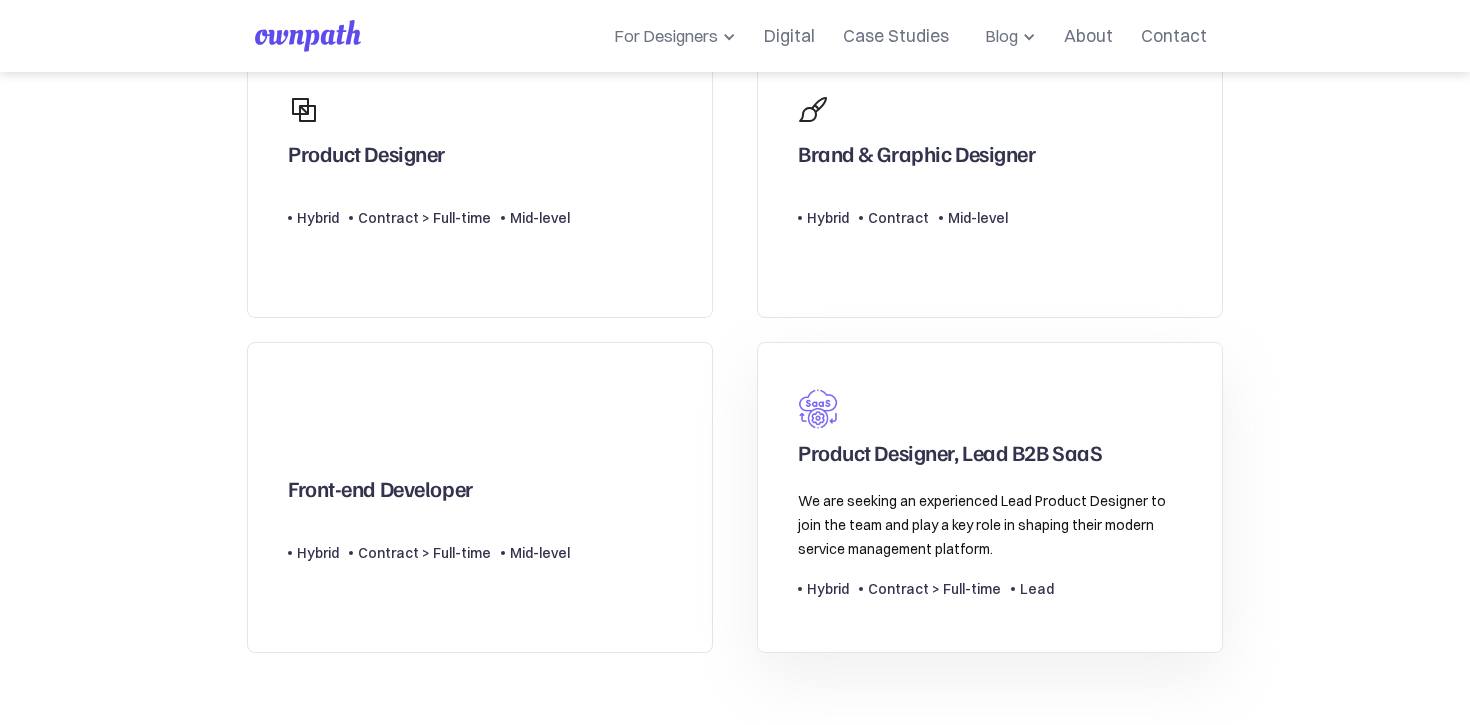 click on "We are seeking an experienced Lead Product Designer to join the team and play a key role in shaping their modern service management platform." at bounding box center (990, 525) 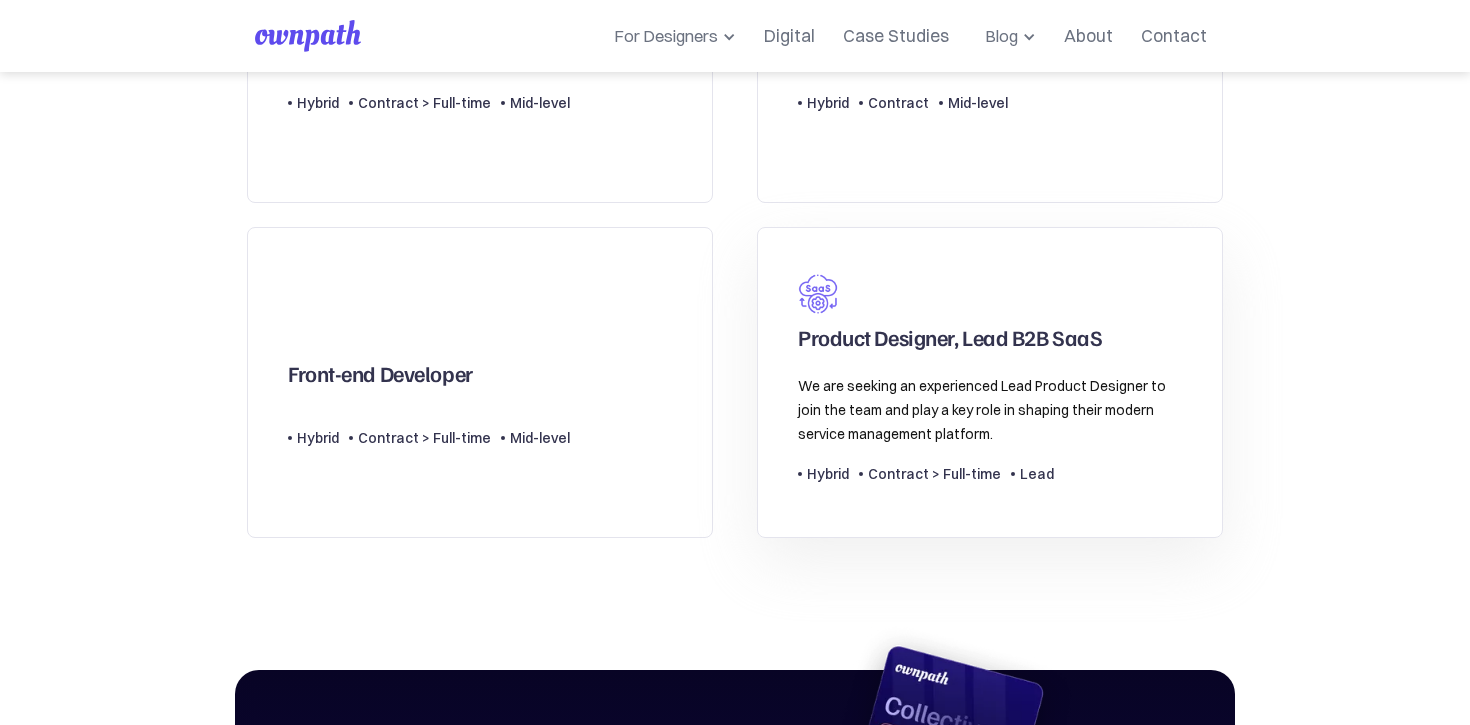 scroll, scrollTop: 540, scrollLeft: 0, axis: vertical 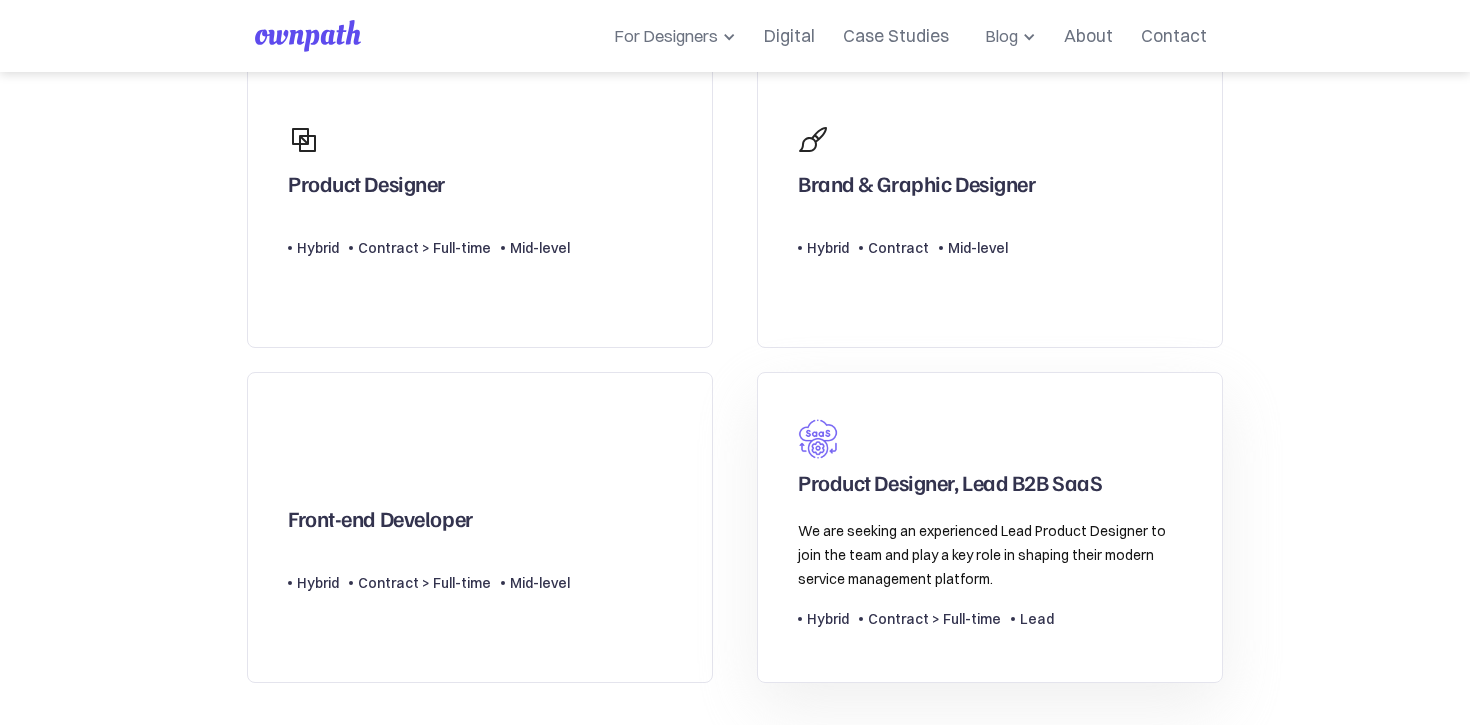 click on "We are seeking an experienced Lead Product Designer to join the team and play a key role in shaping their modern service management platform." at bounding box center [990, 555] 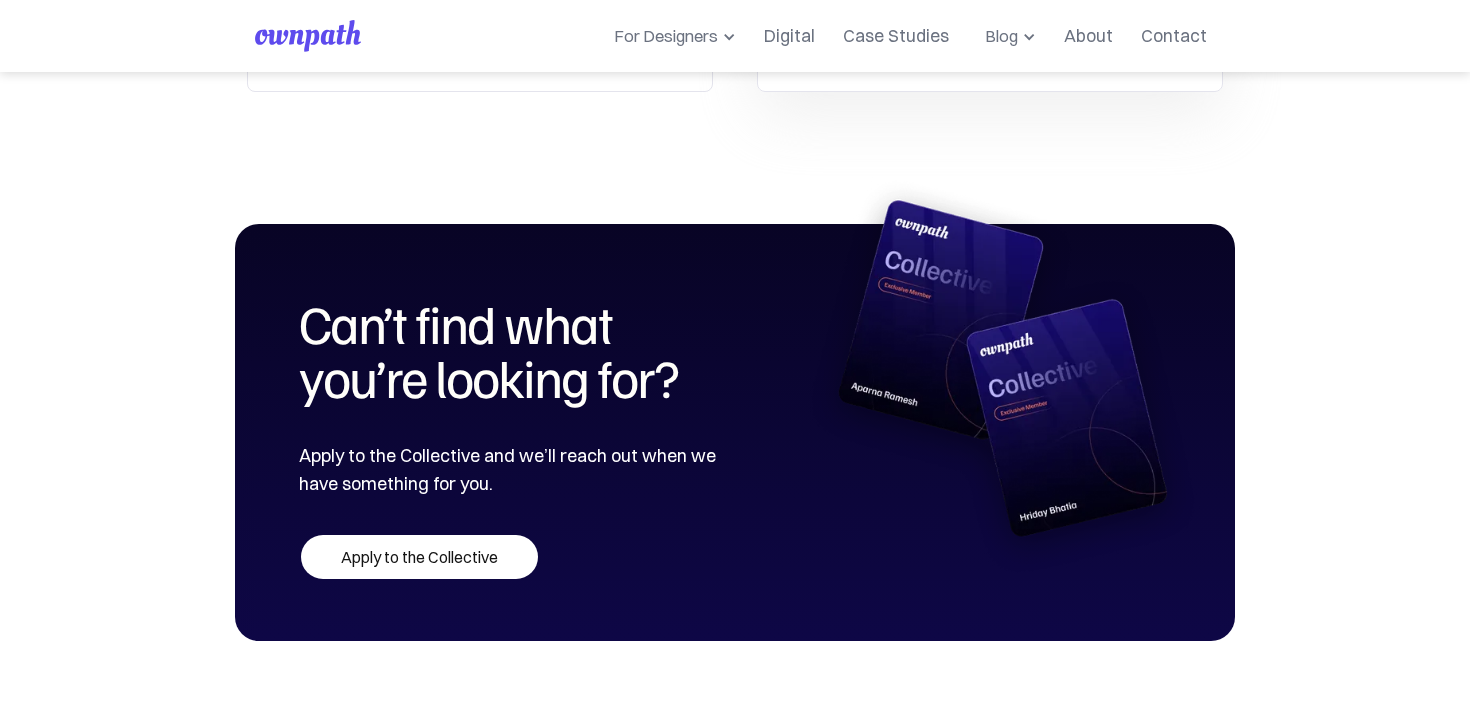 scroll, scrollTop: 1427, scrollLeft: 0, axis: vertical 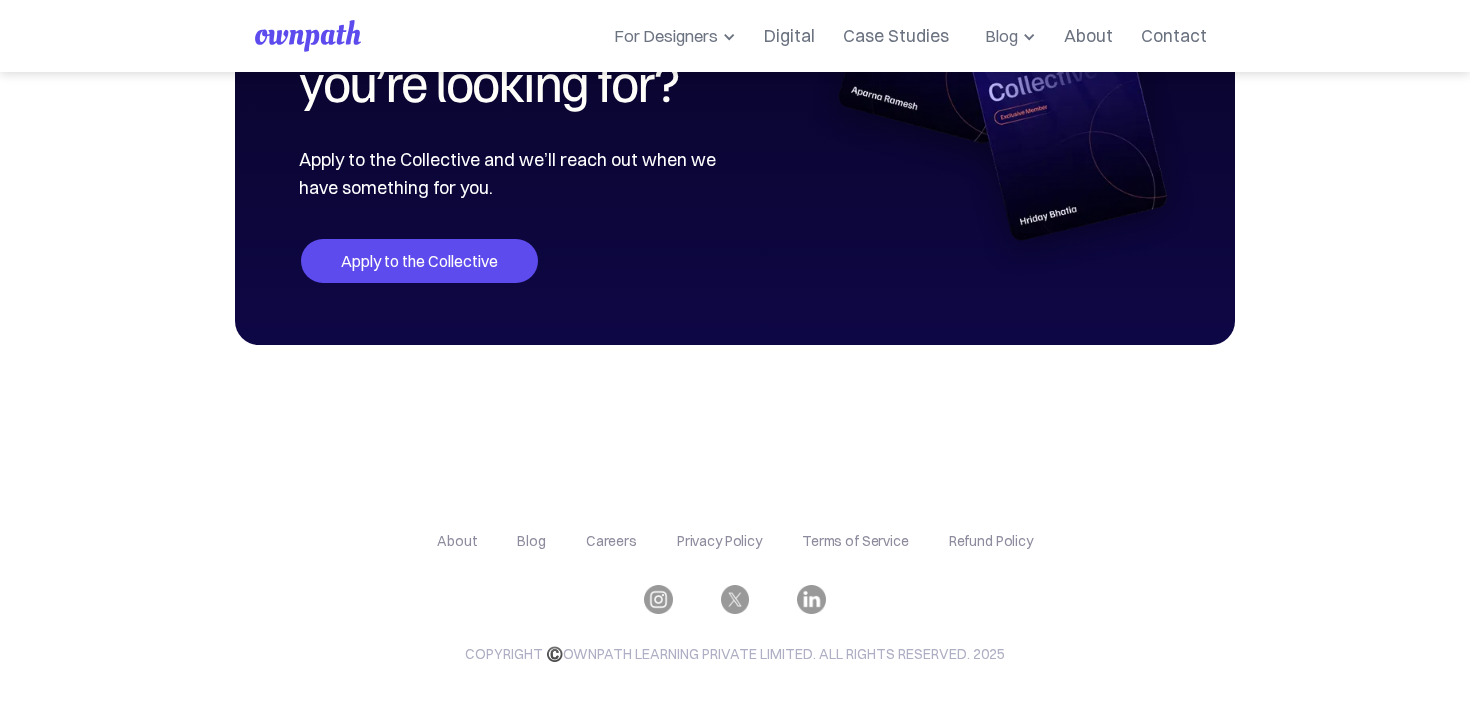 click on "Apply to the Collective" at bounding box center (419, 261) 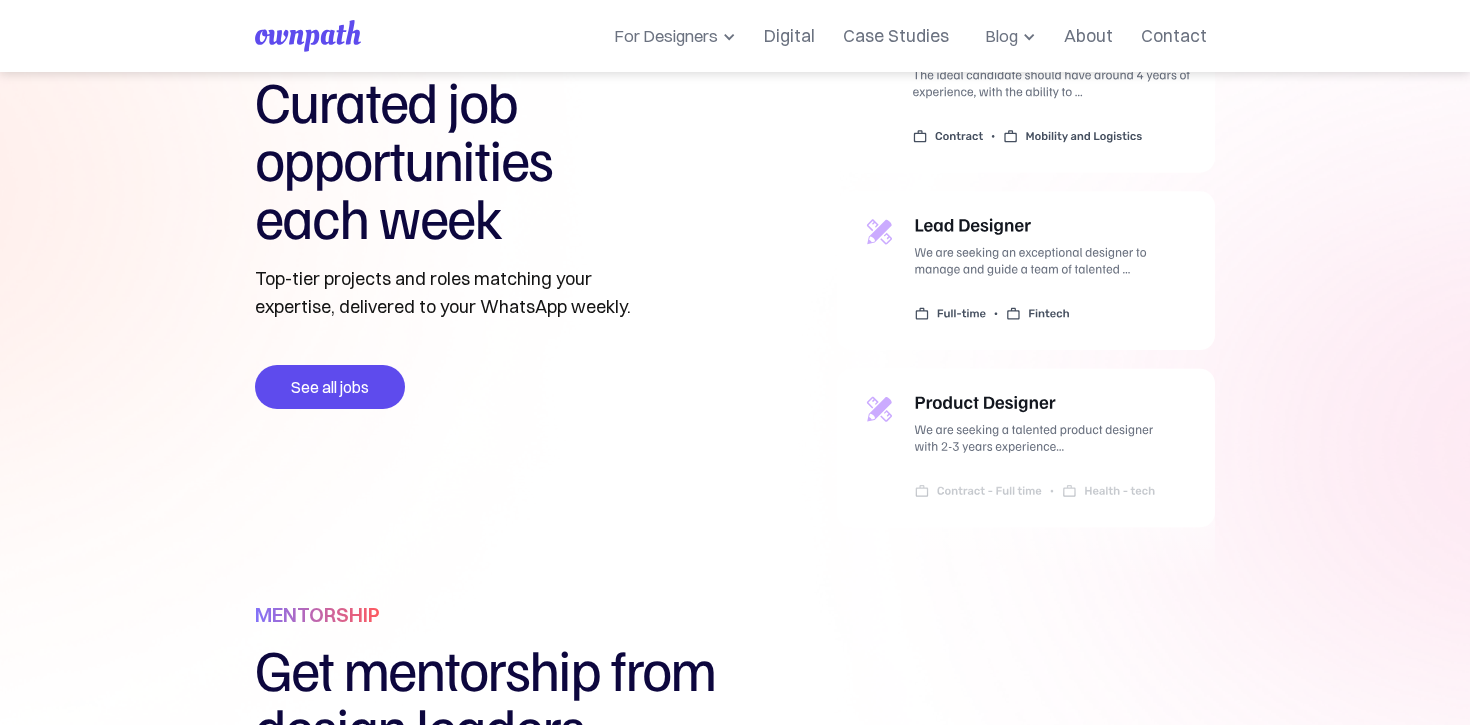 scroll, scrollTop: 724, scrollLeft: 0, axis: vertical 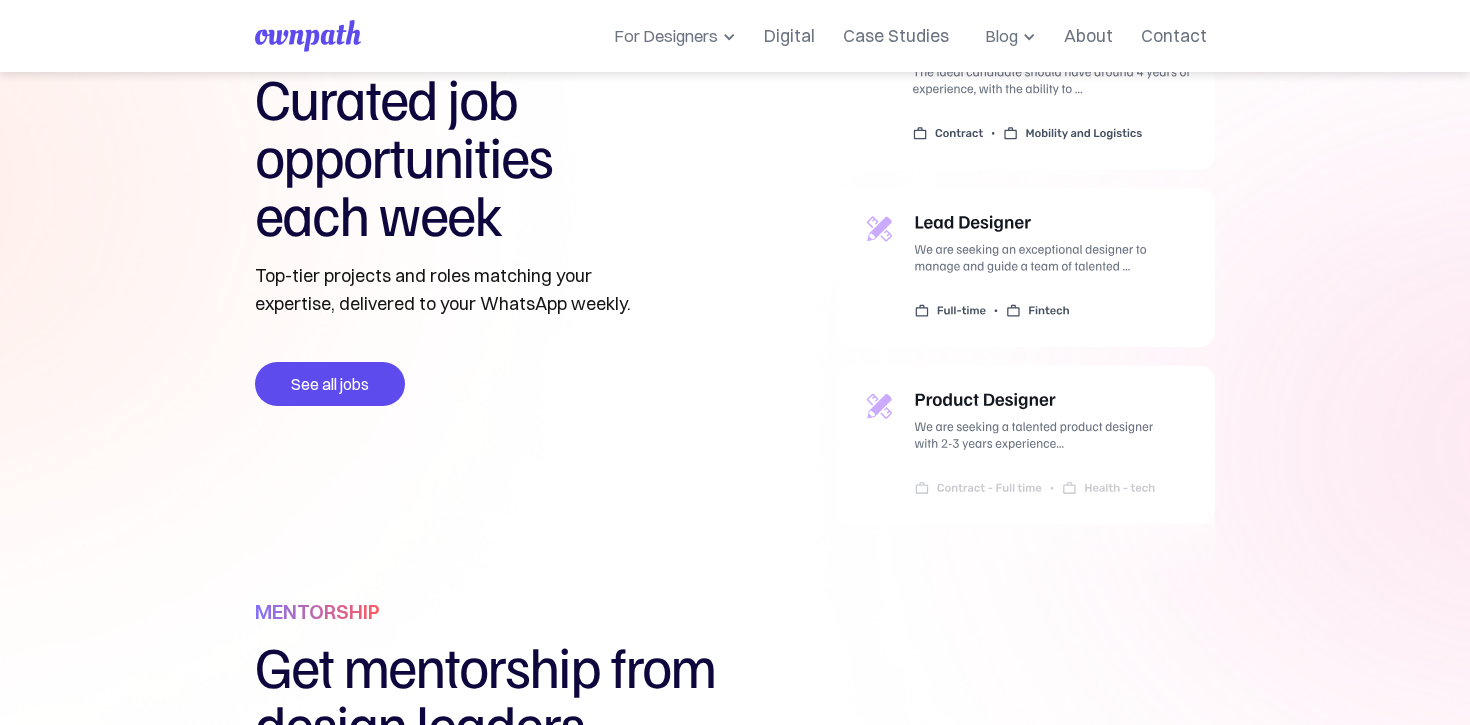 click at bounding box center [1026, 304] 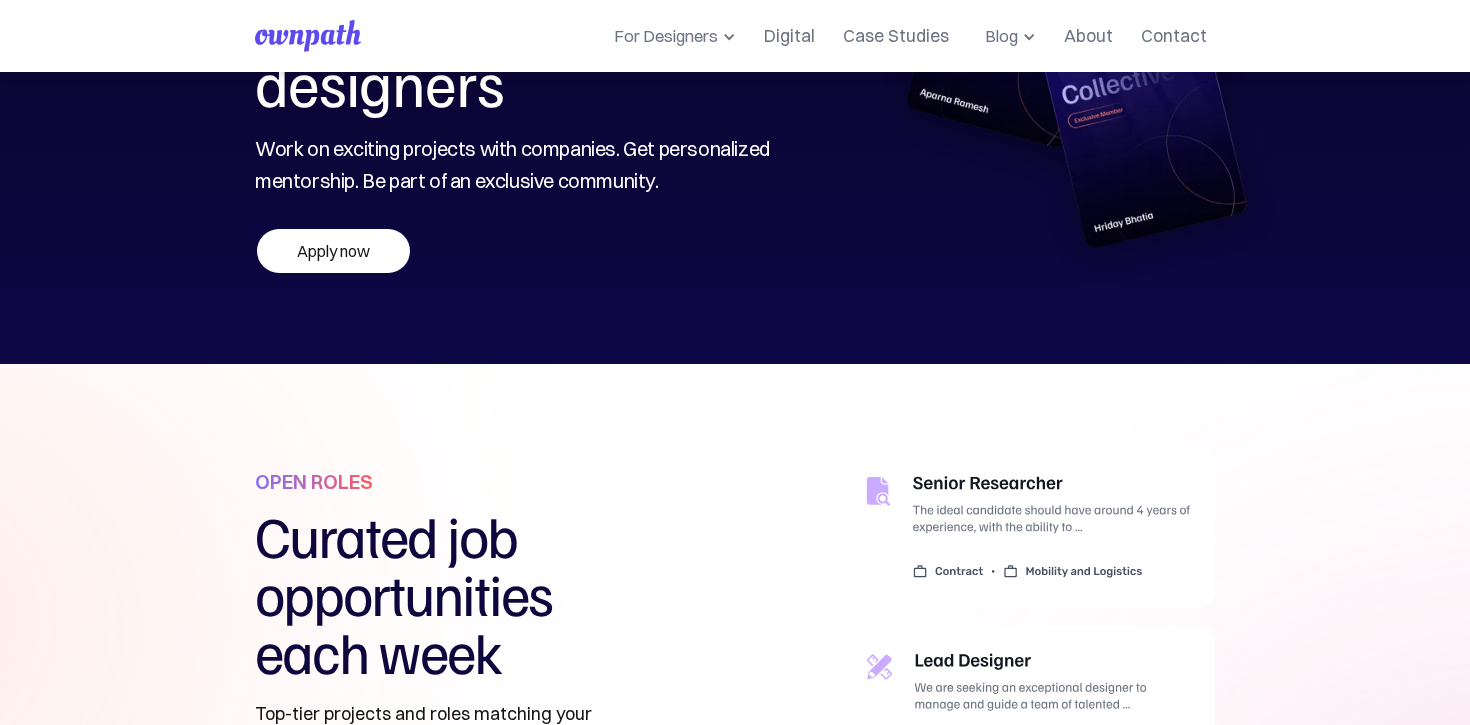 scroll, scrollTop: 279, scrollLeft: 0, axis: vertical 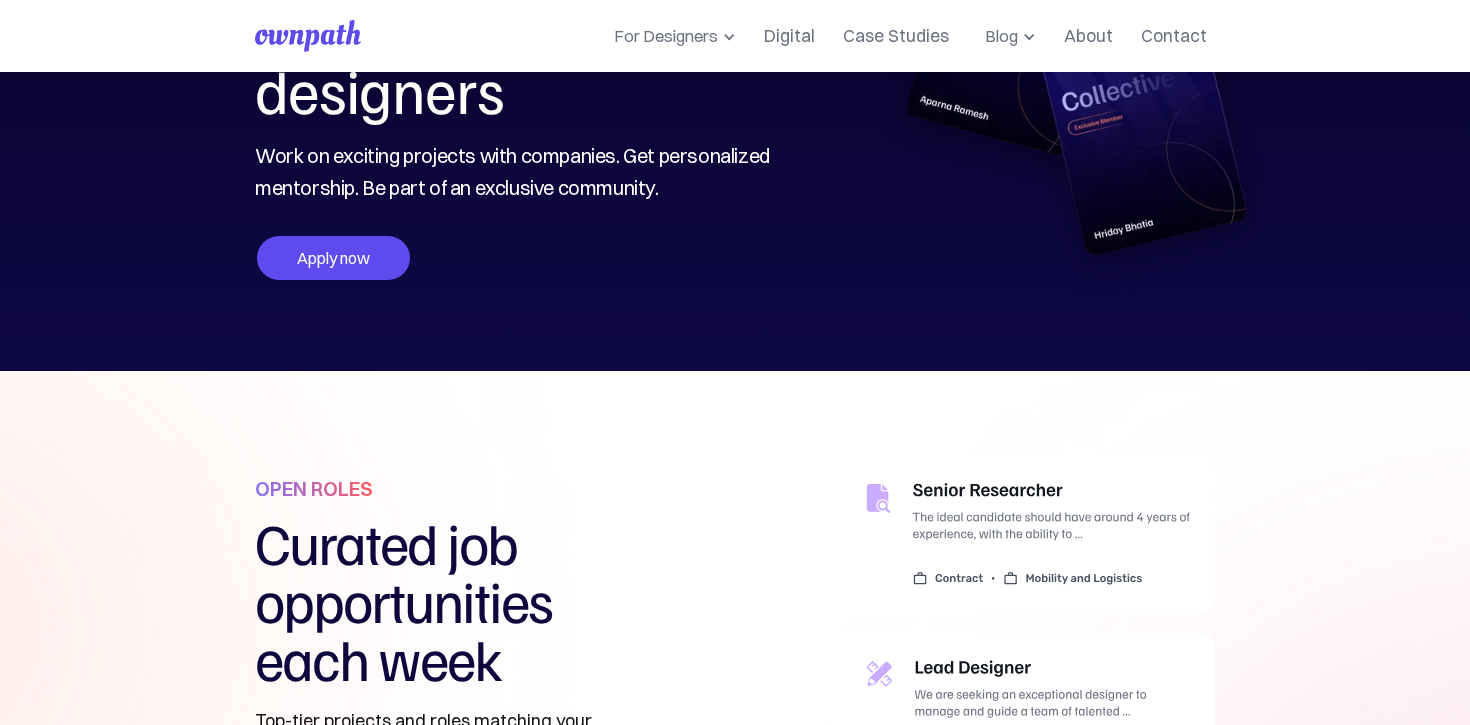 click on "Apply now" at bounding box center (333, 258) 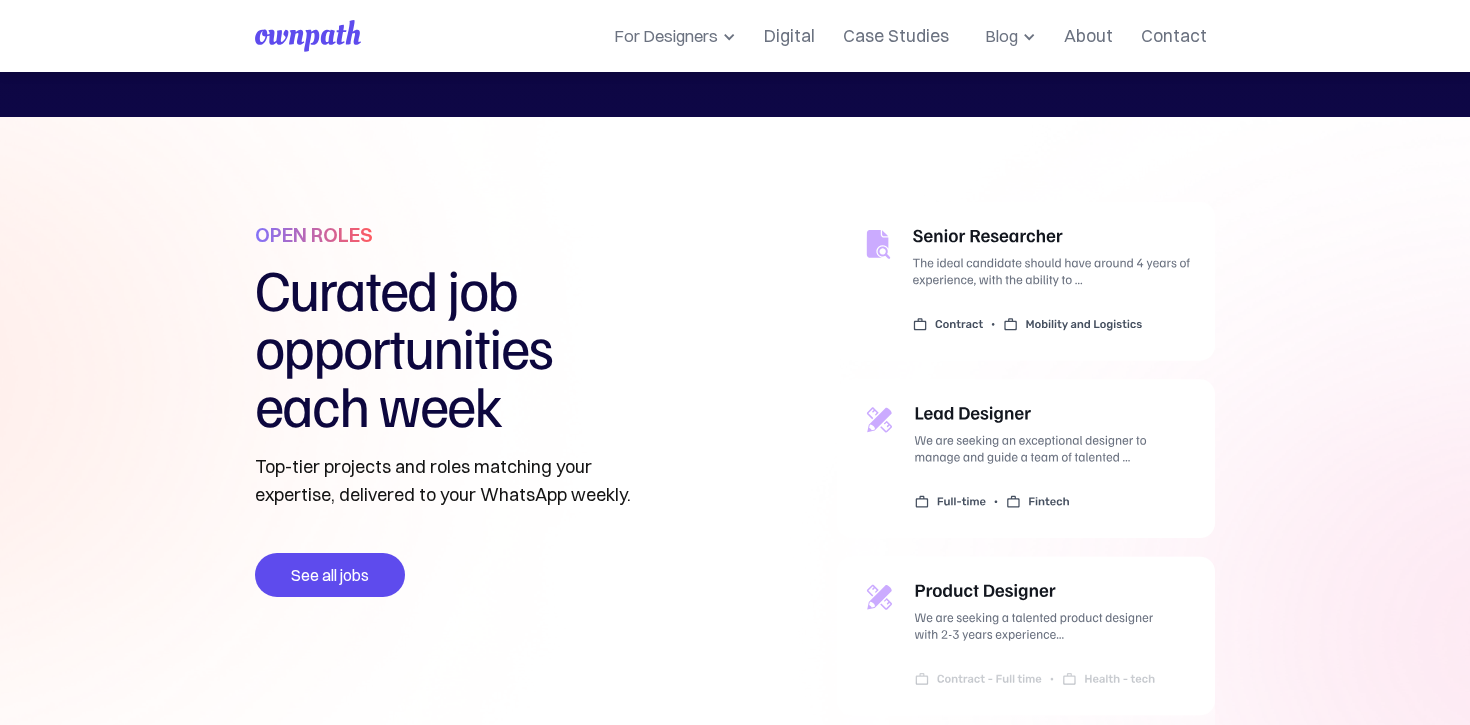 scroll, scrollTop: 634, scrollLeft: 0, axis: vertical 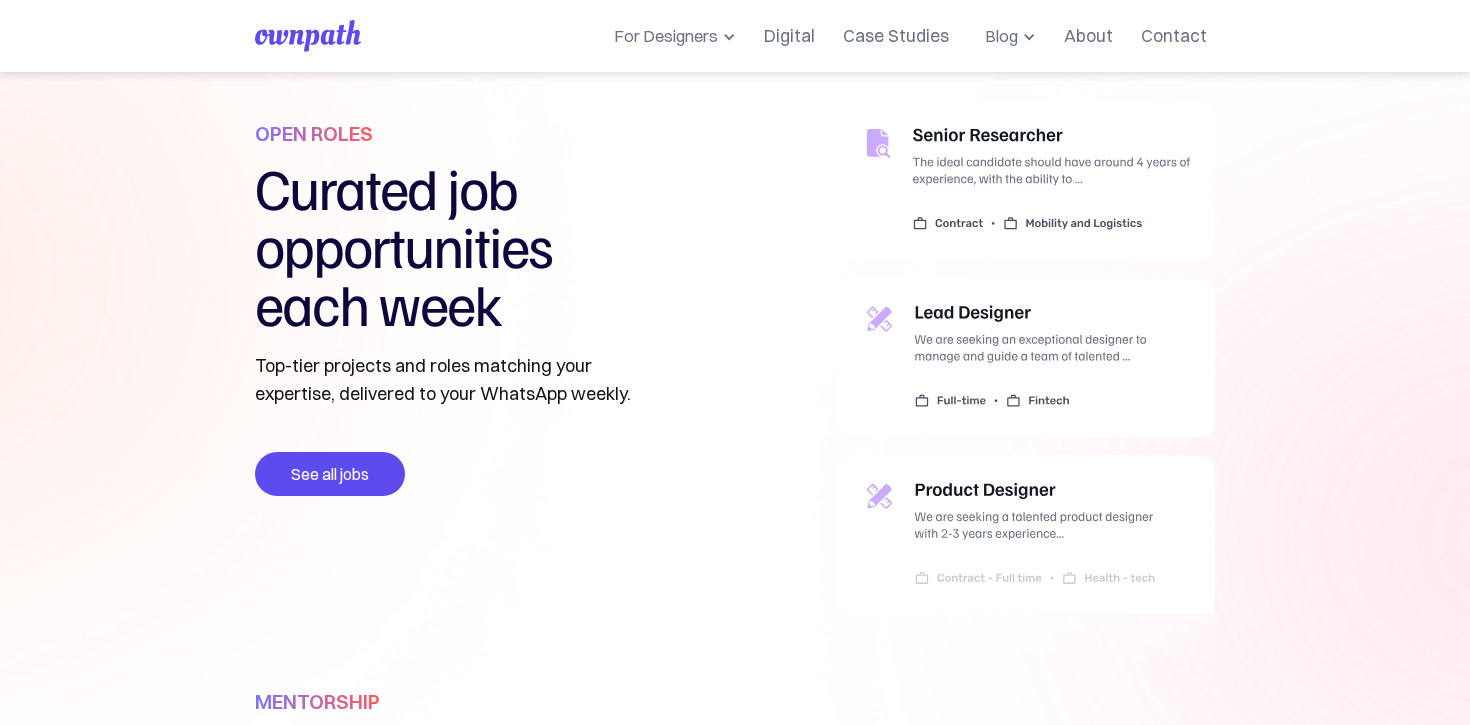 click at bounding box center (1026, 394) 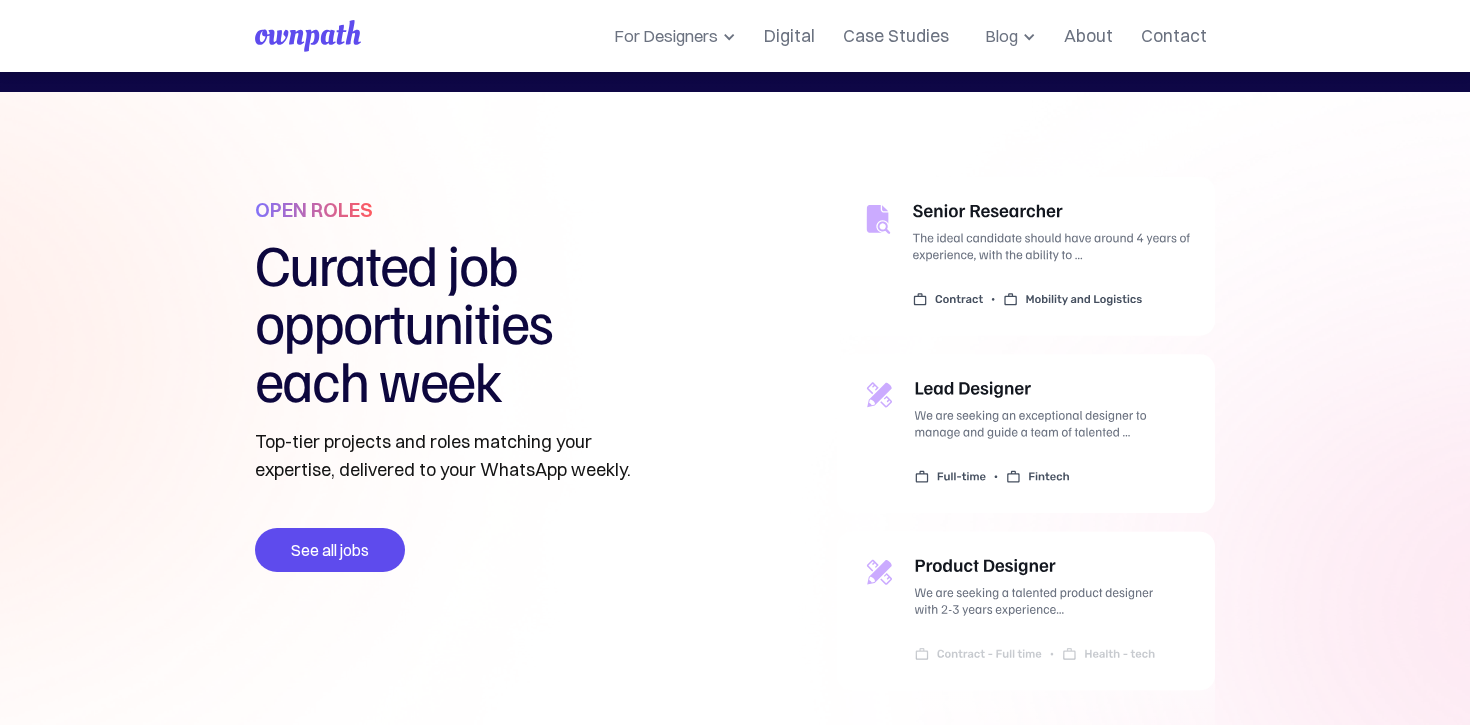 scroll, scrollTop: 550, scrollLeft: 0, axis: vertical 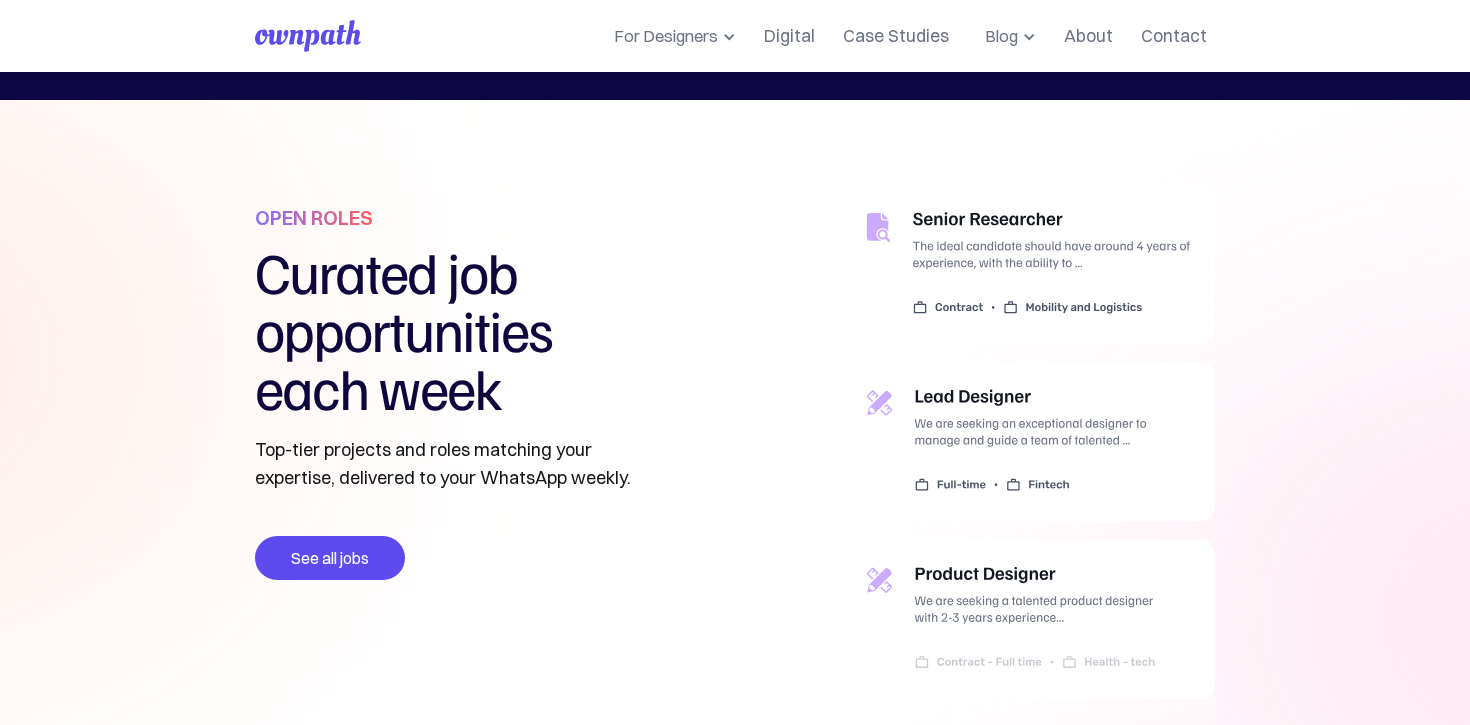 click at bounding box center [1026, 478] 